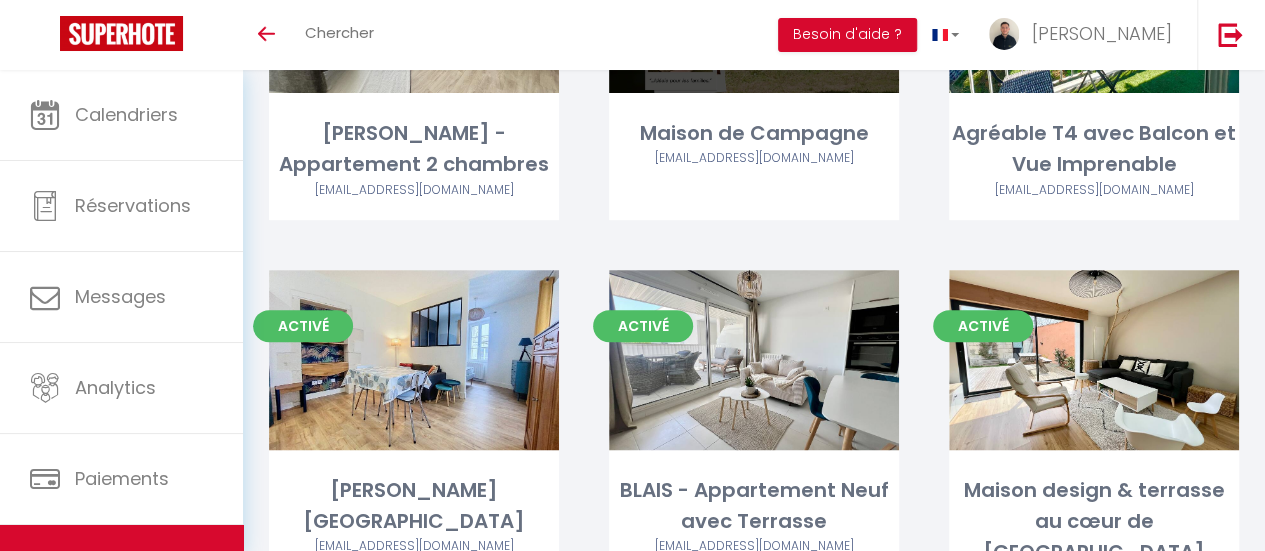 scroll, scrollTop: 306, scrollLeft: 0, axis: vertical 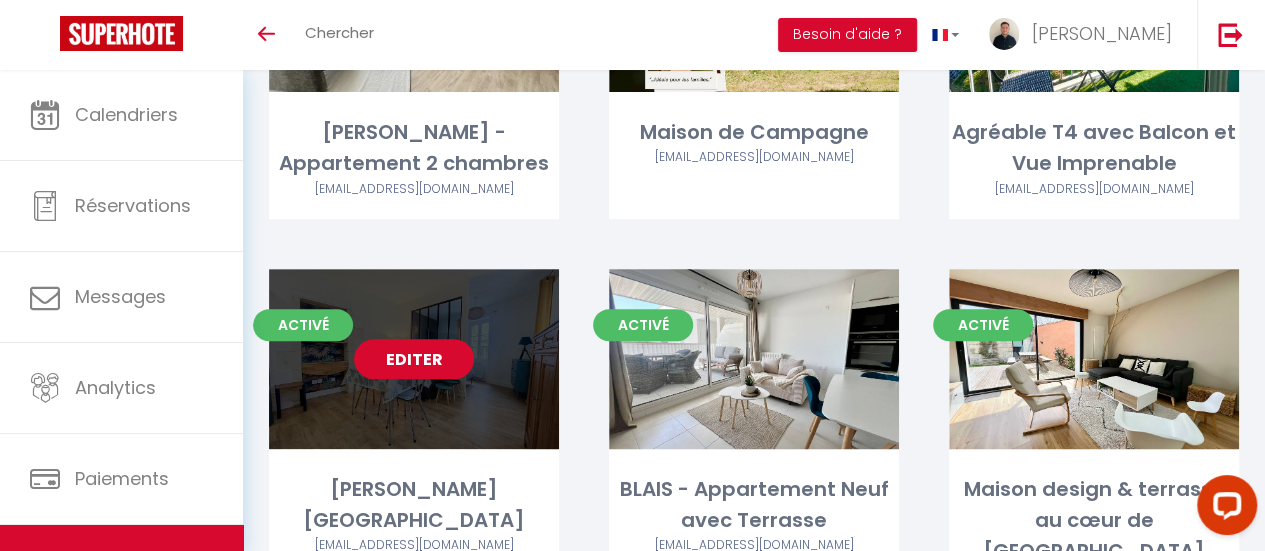 click on "Editer" at bounding box center [414, 359] 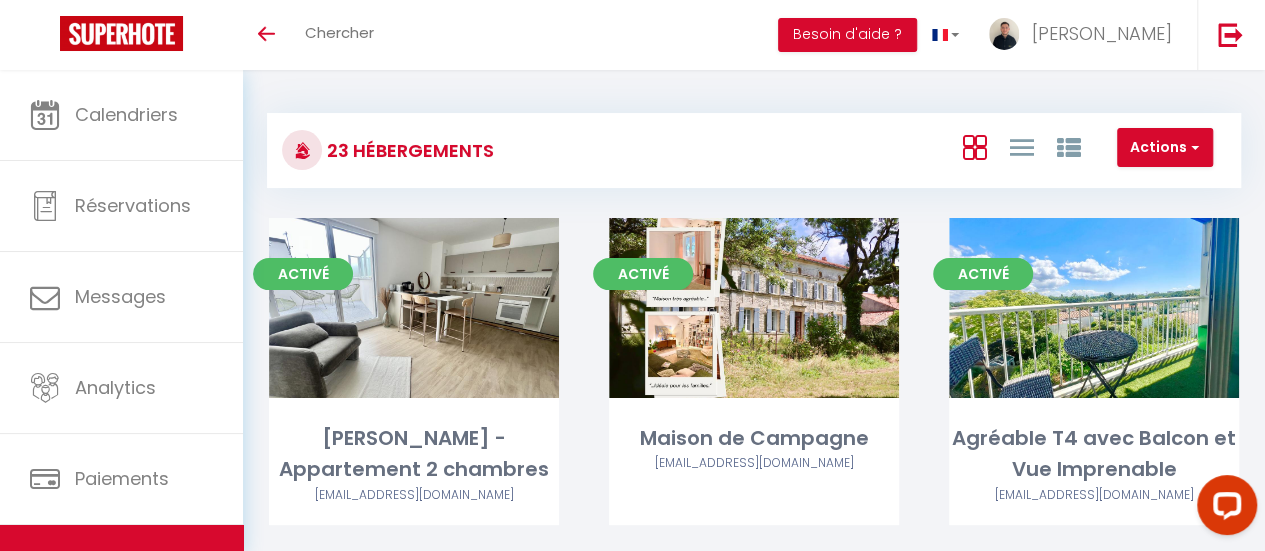 select on "3" 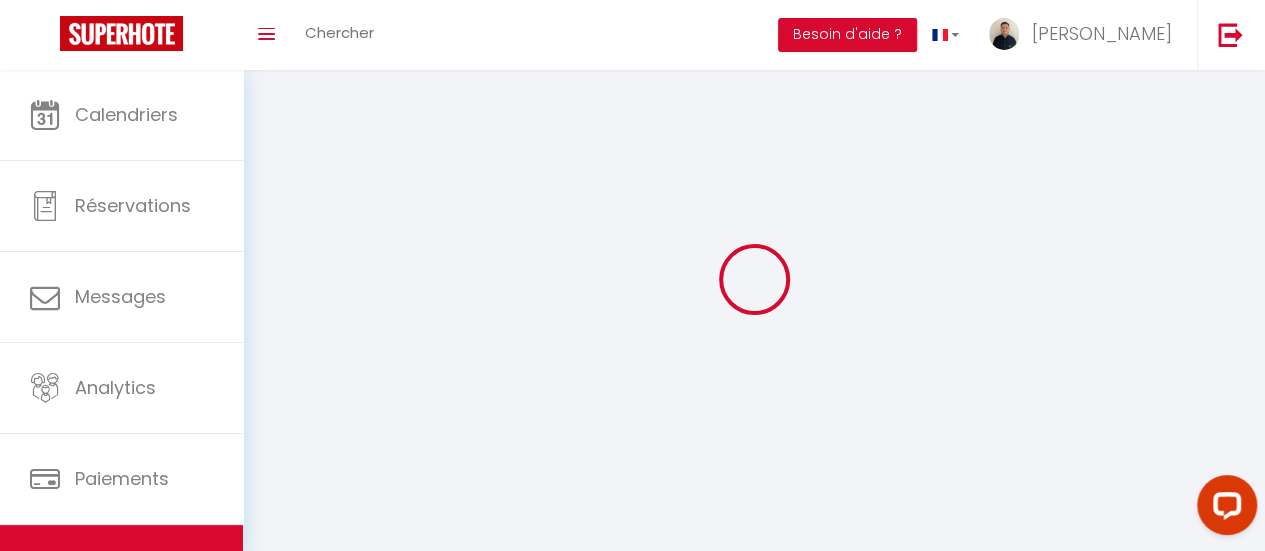 select 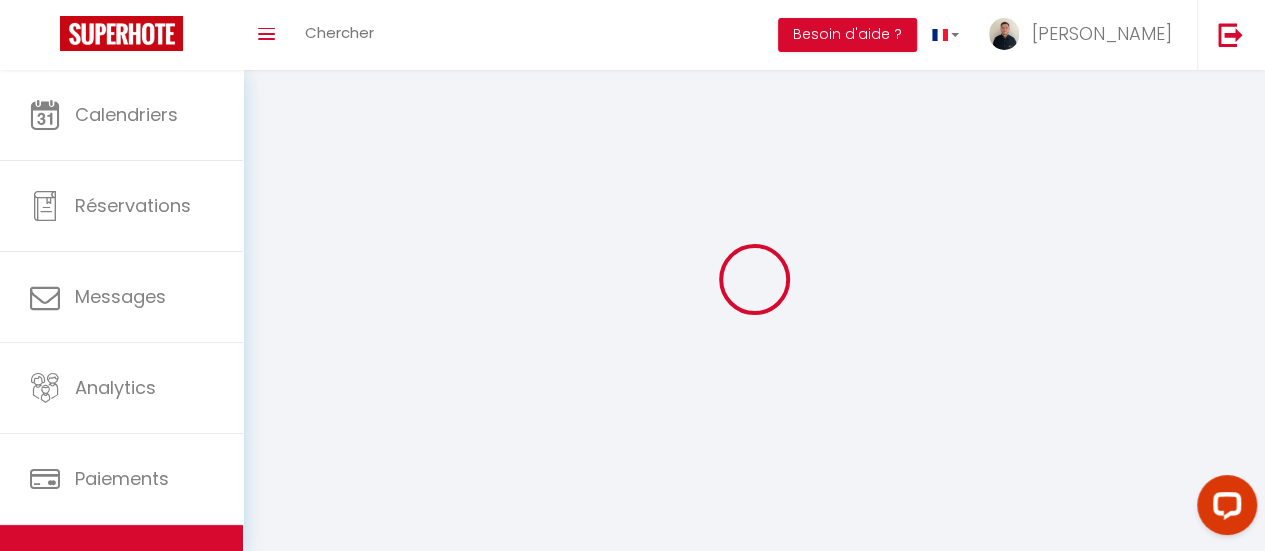 select 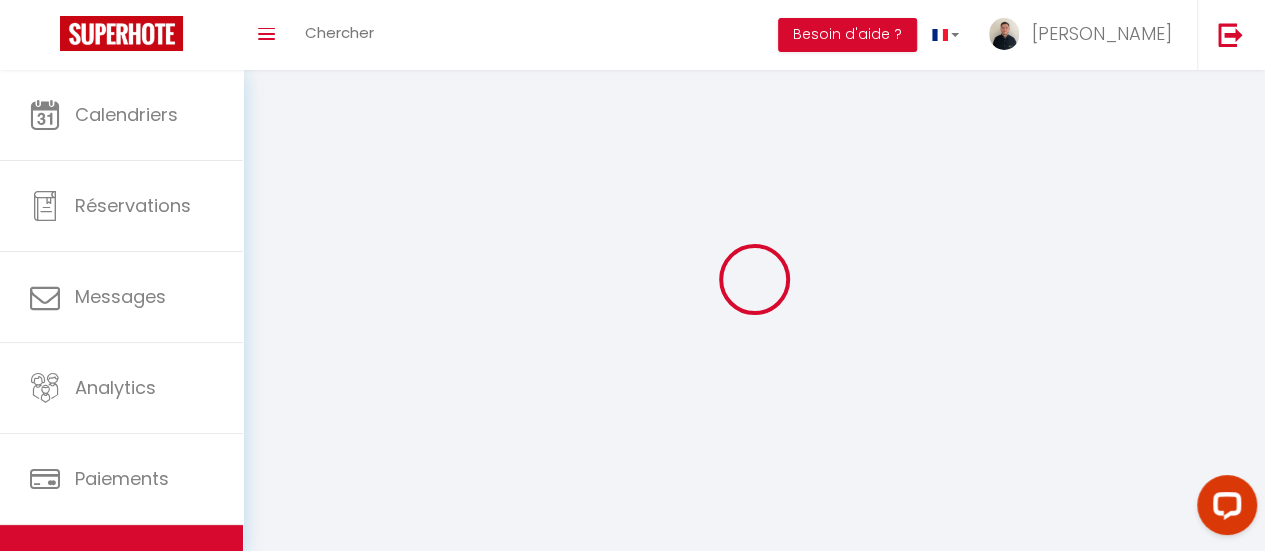 select 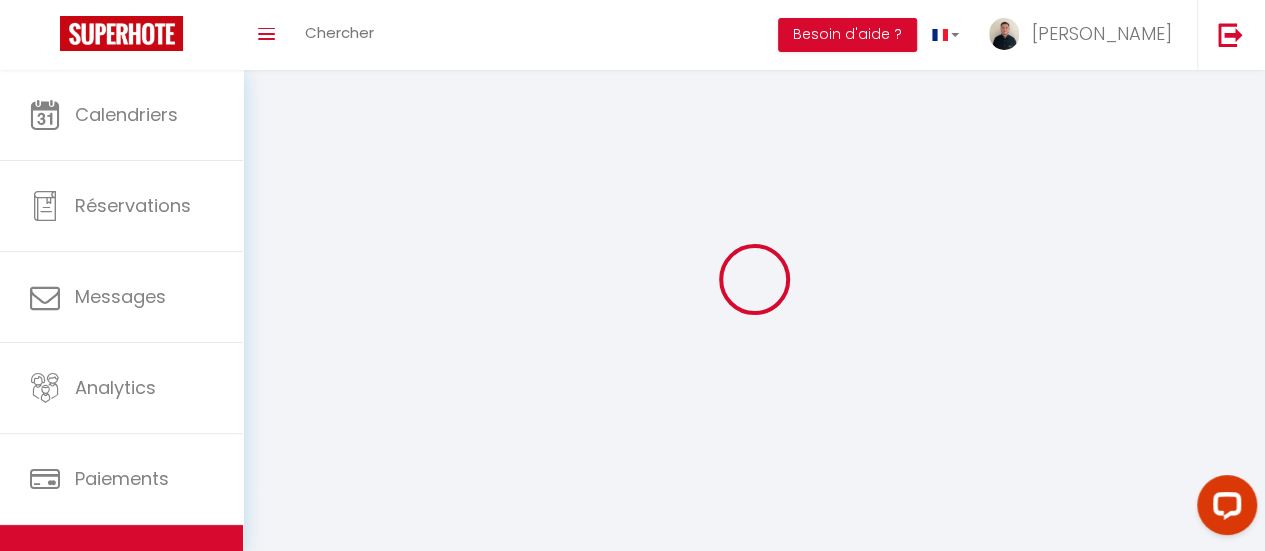 select 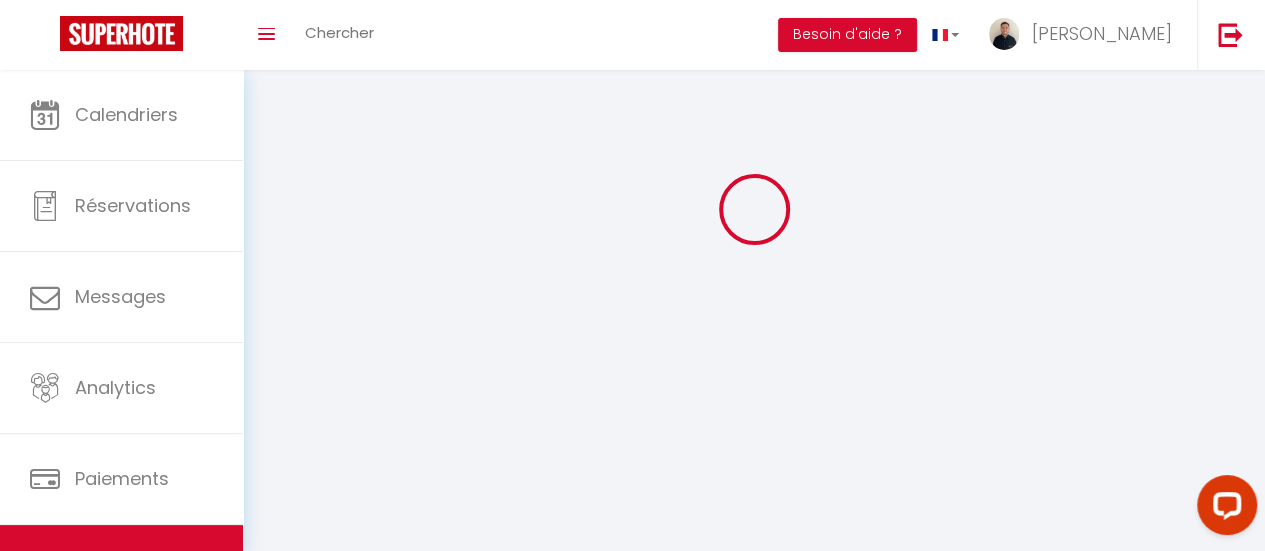 select 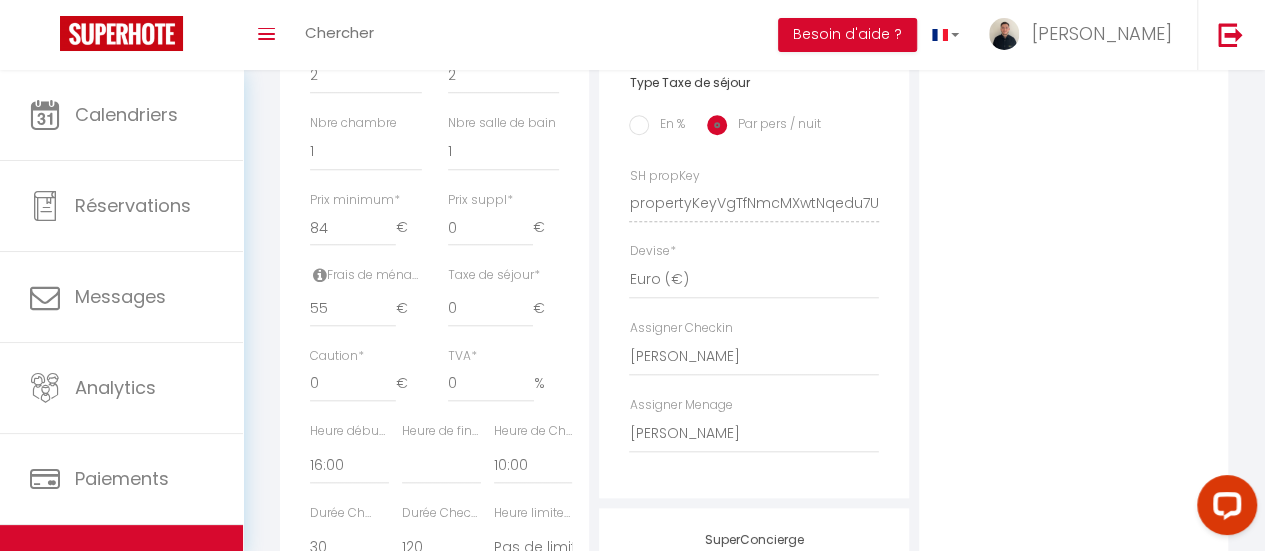 scroll, scrollTop: 811, scrollLeft: 0, axis: vertical 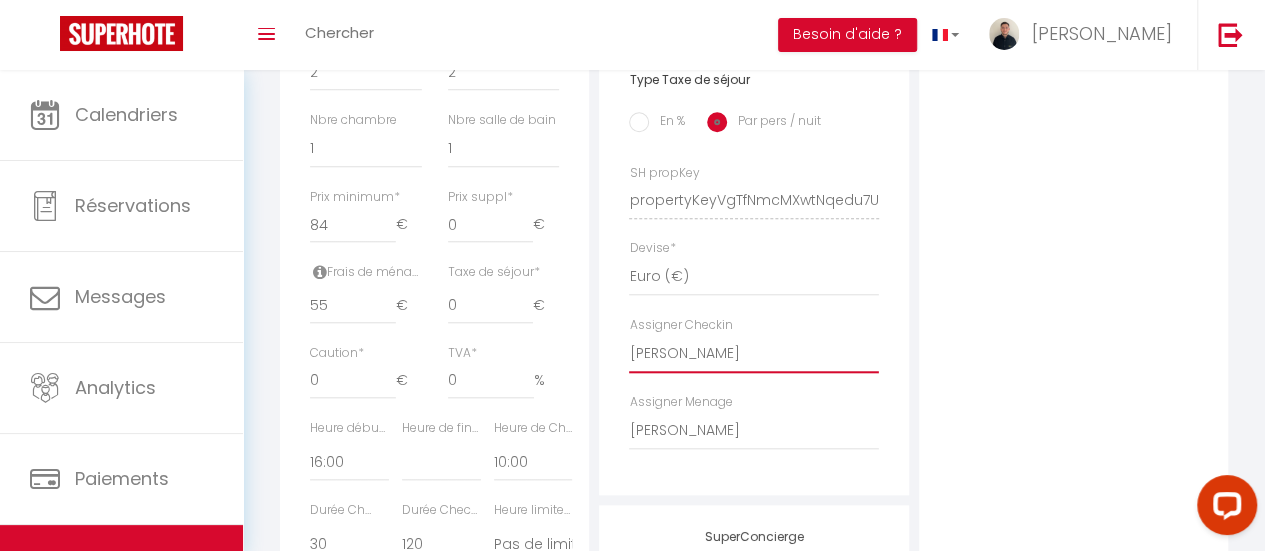 click on "-
[PERSON_NAME]
[PERSON_NAME]
[PERSON_NAME]
[PERSON_NAME]
[PERSON_NAME]
[PERSON_NAME]
[PERSON_NAME] PALLIERES
[PERSON_NAME]
[PERSON_NAME] de soutien
[PERSON_NAME]
[PERSON_NAME]
[PERSON_NAME]
[PERSON_NAME][DATE]" at bounding box center [753, 354] 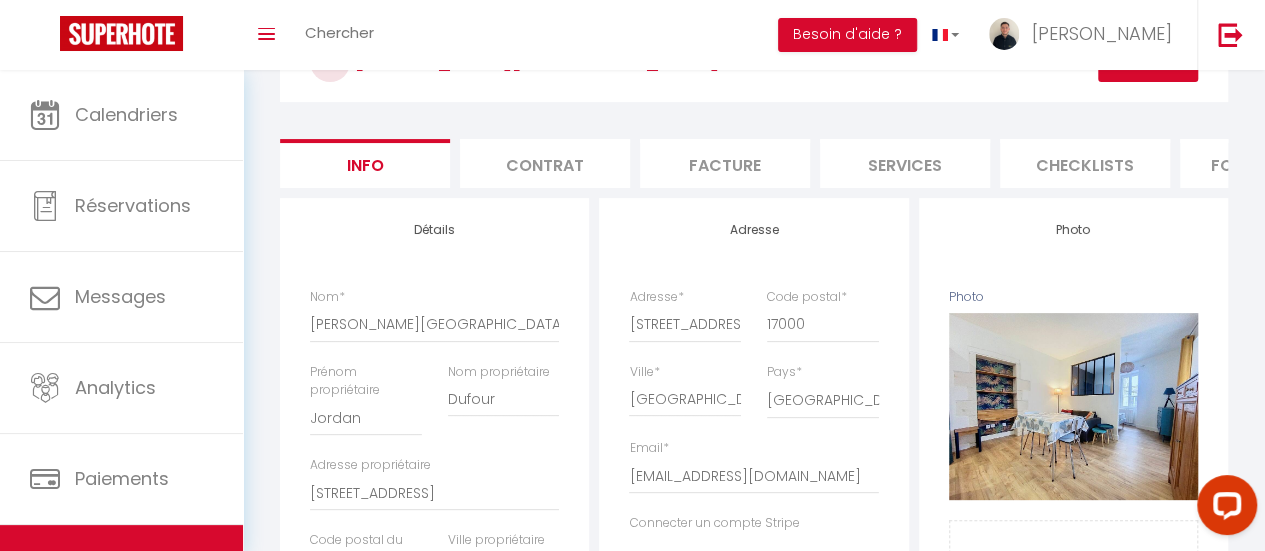 scroll, scrollTop: 0, scrollLeft: 0, axis: both 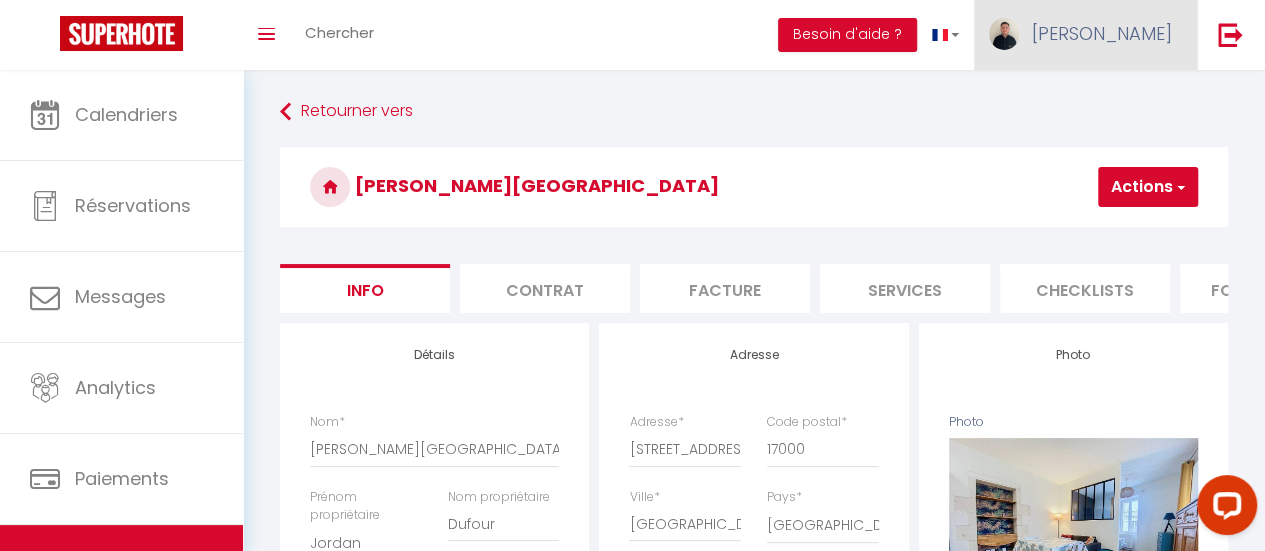 click on "[PERSON_NAME]" at bounding box center [1085, 35] 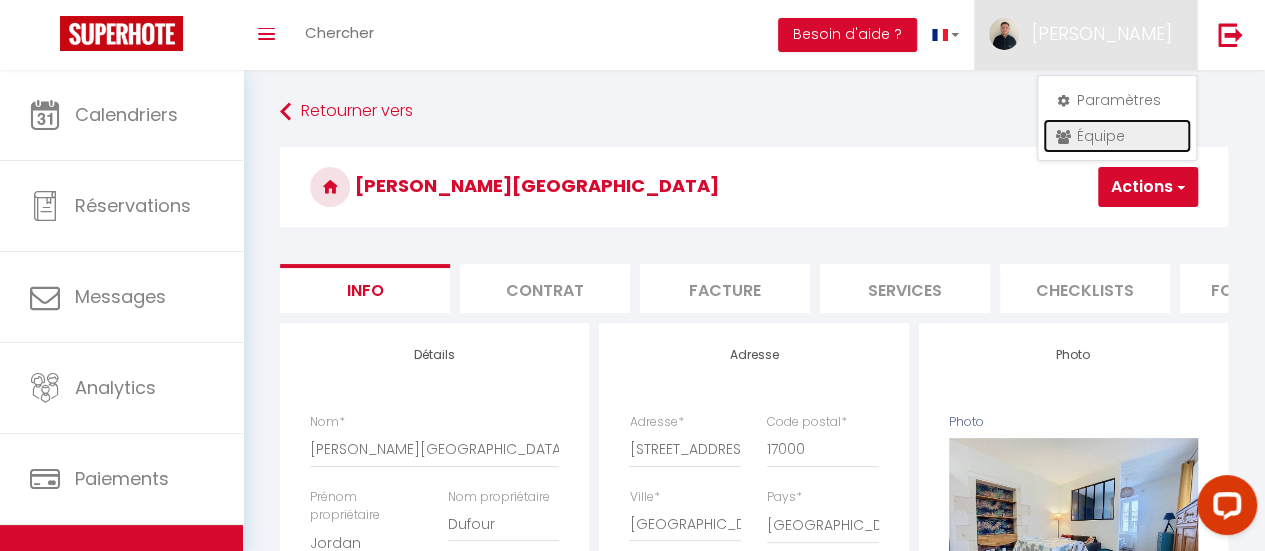 click on "Équipe" at bounding box center (1117, 136) 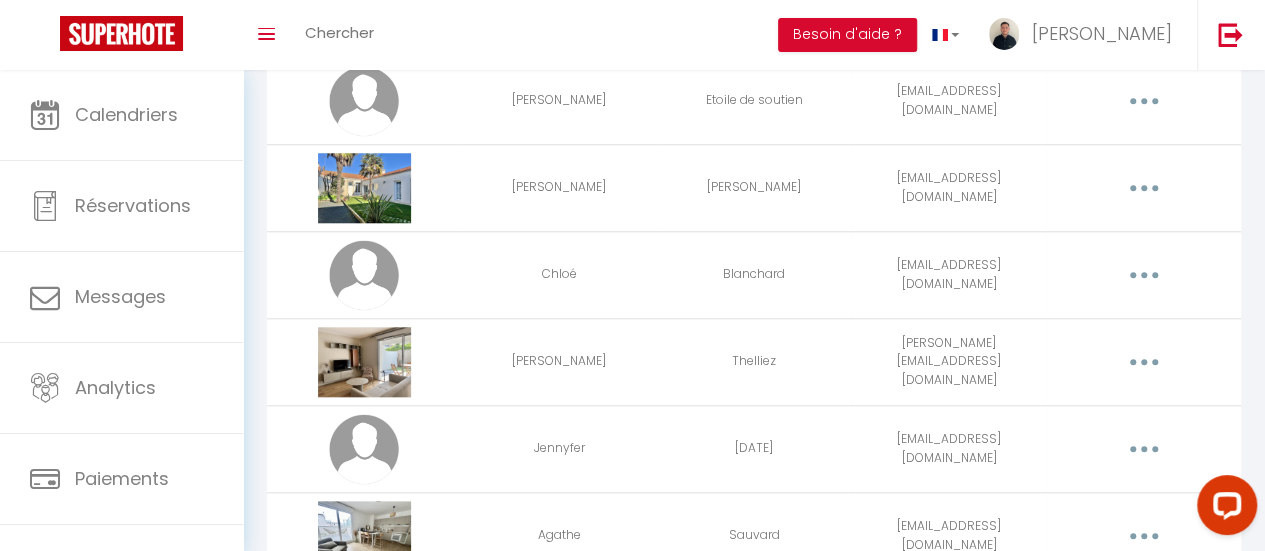 scroll, scrollTop: 886, scrollLeft: 0, axis: vertical 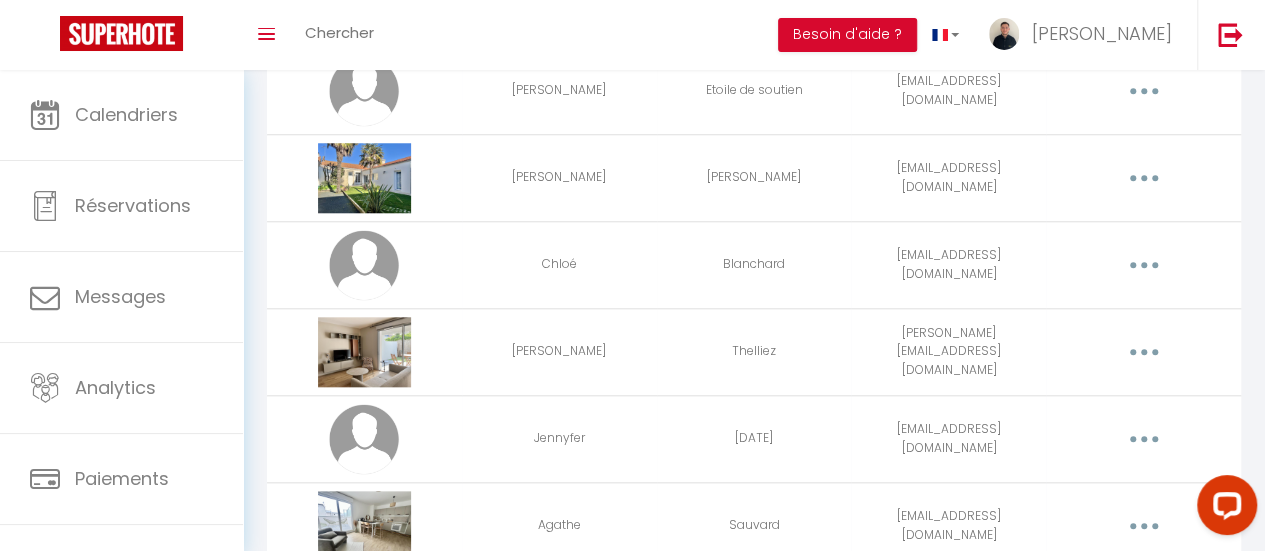 click at bounding box center [1143, 265] 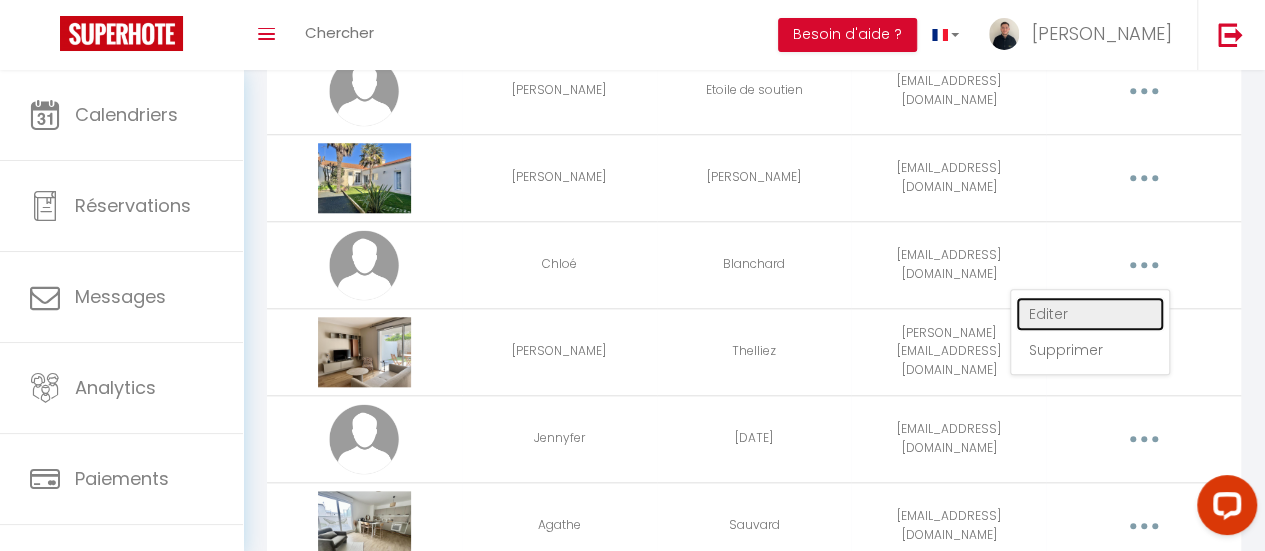 click on "Editer" at bounding box center [1090, 314] 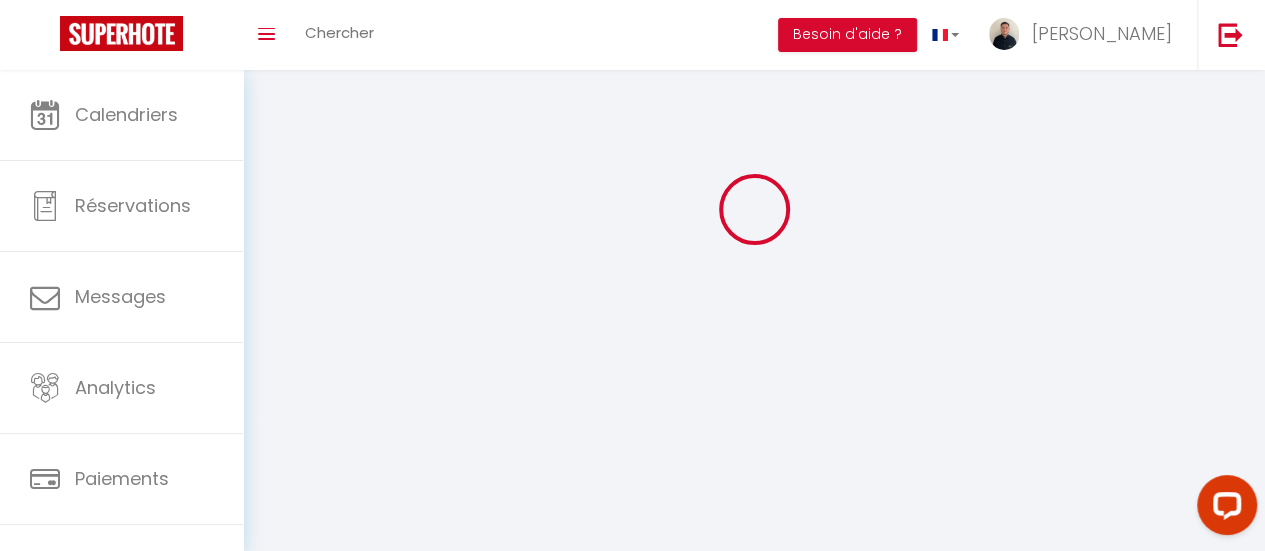 type on "Chloé" 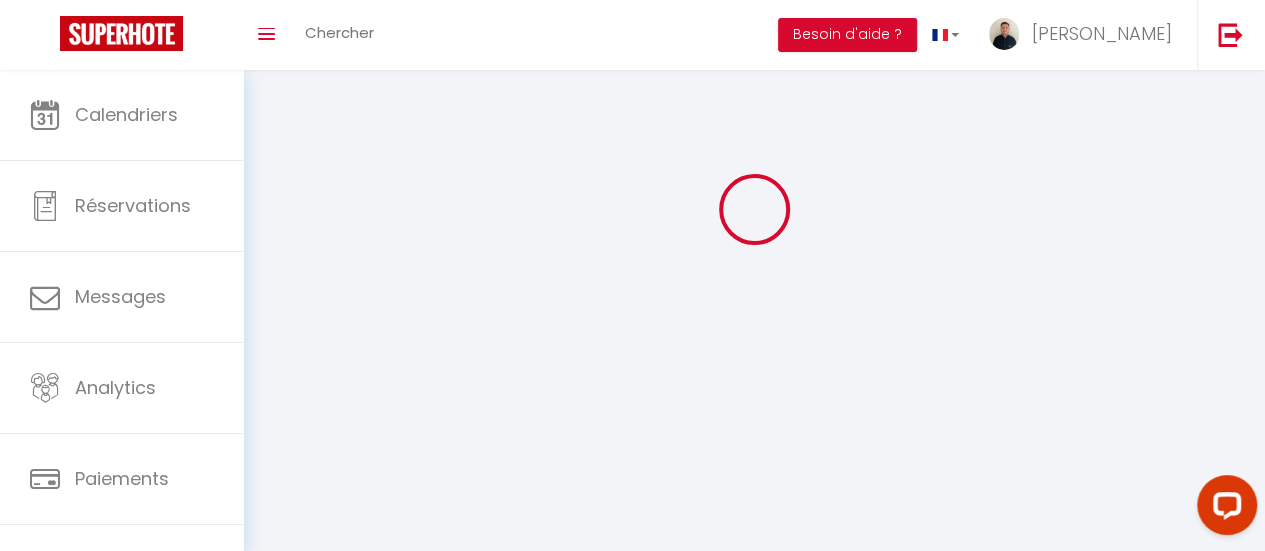 type on "Blanchard" 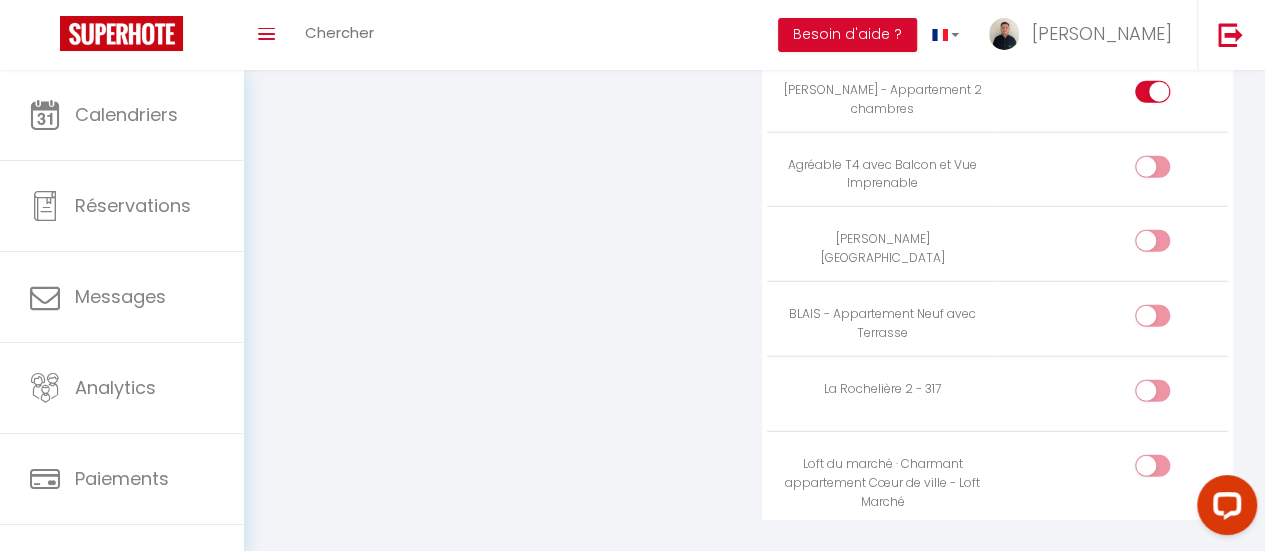 click at bounding box center [1169, 245] 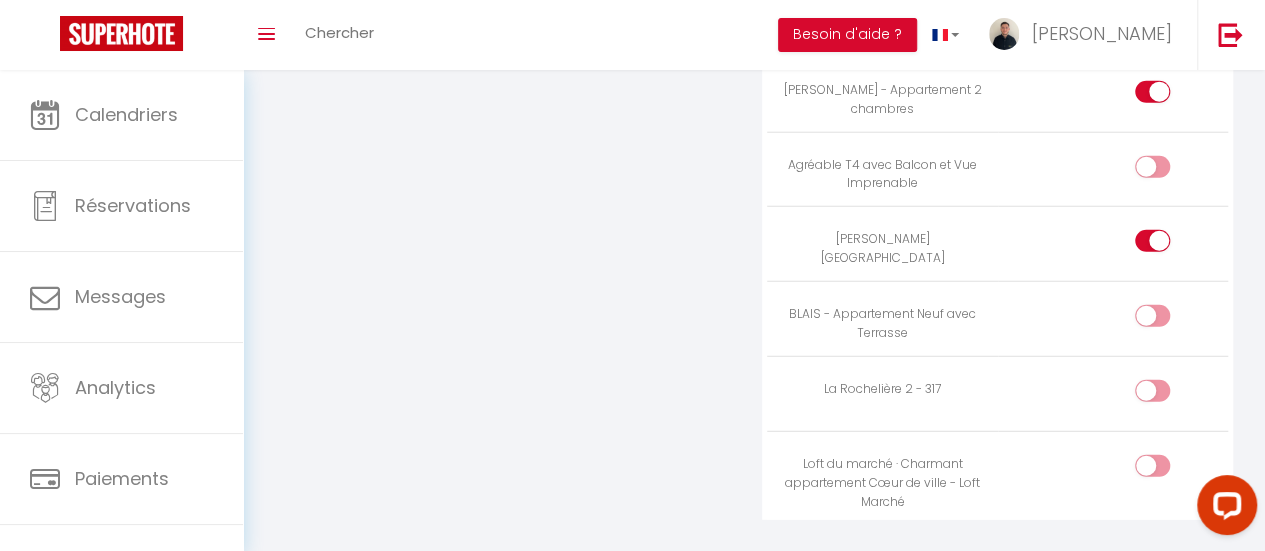 click at bounding box center [1152, 466] 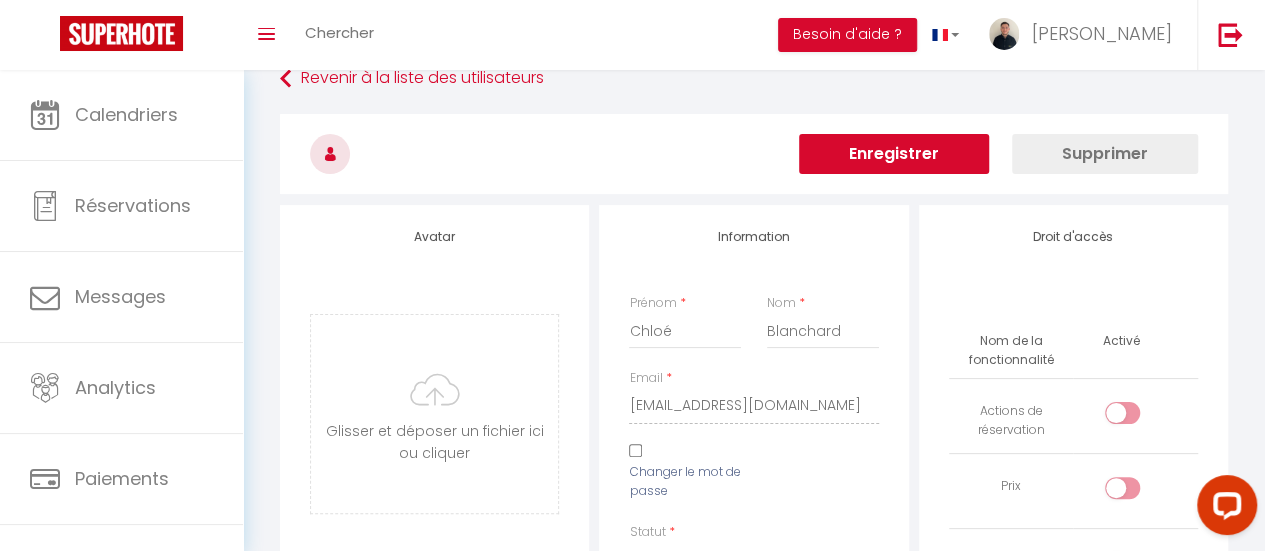 scroll, scrollTop: 0, scrollLeft: 0, axis: both 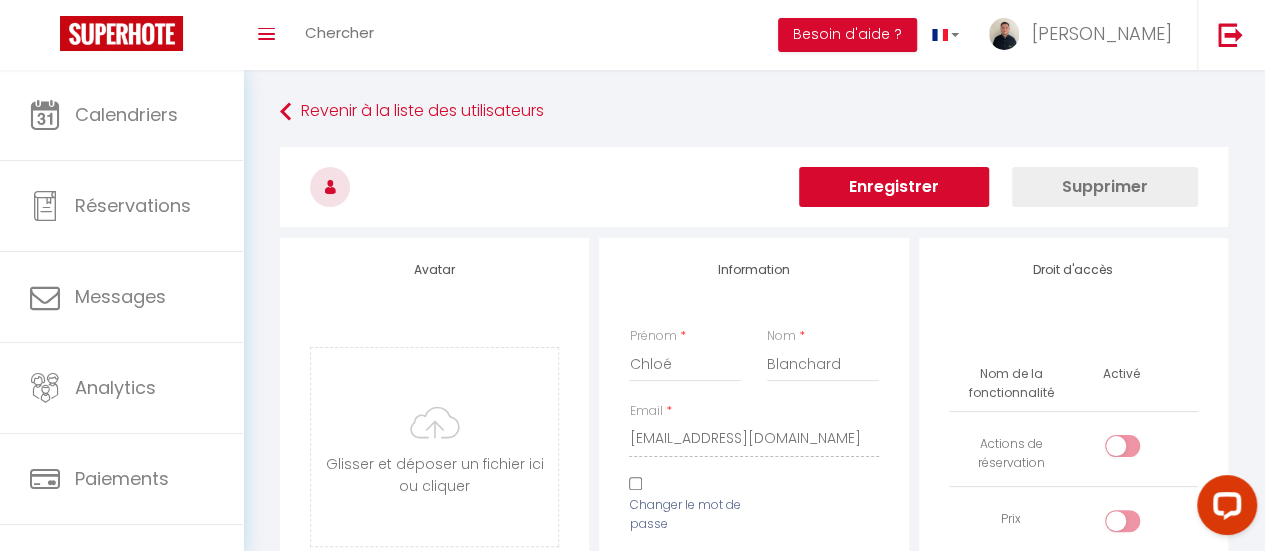 click on "Enregistrer" at bounding box center (894, 187) 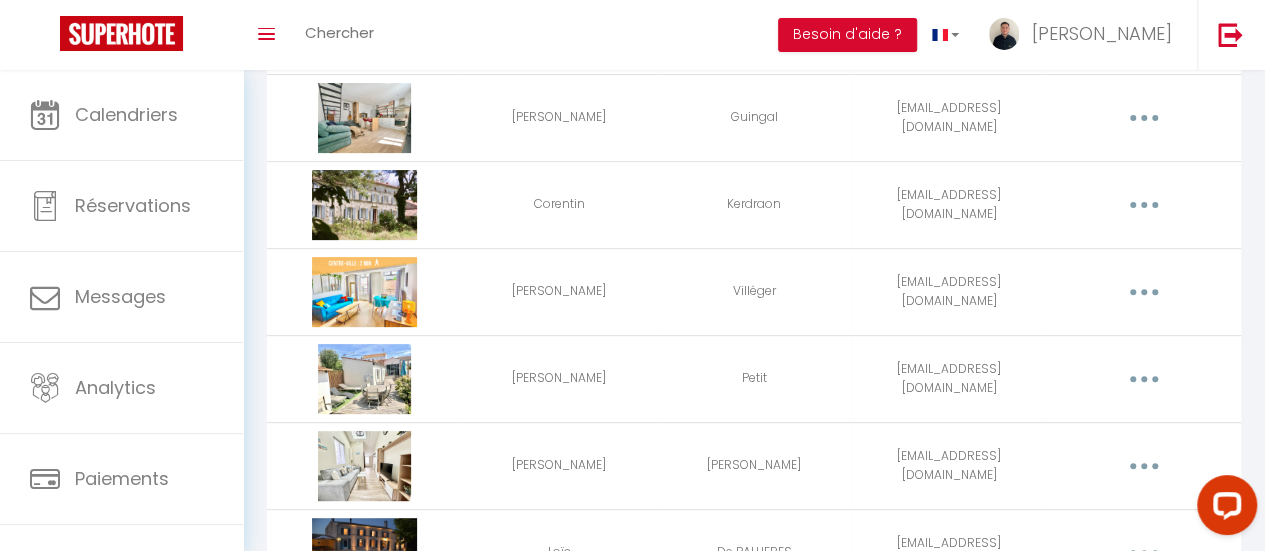 scroll, scrollTop: 0, scrollLeft: 0, axis: both 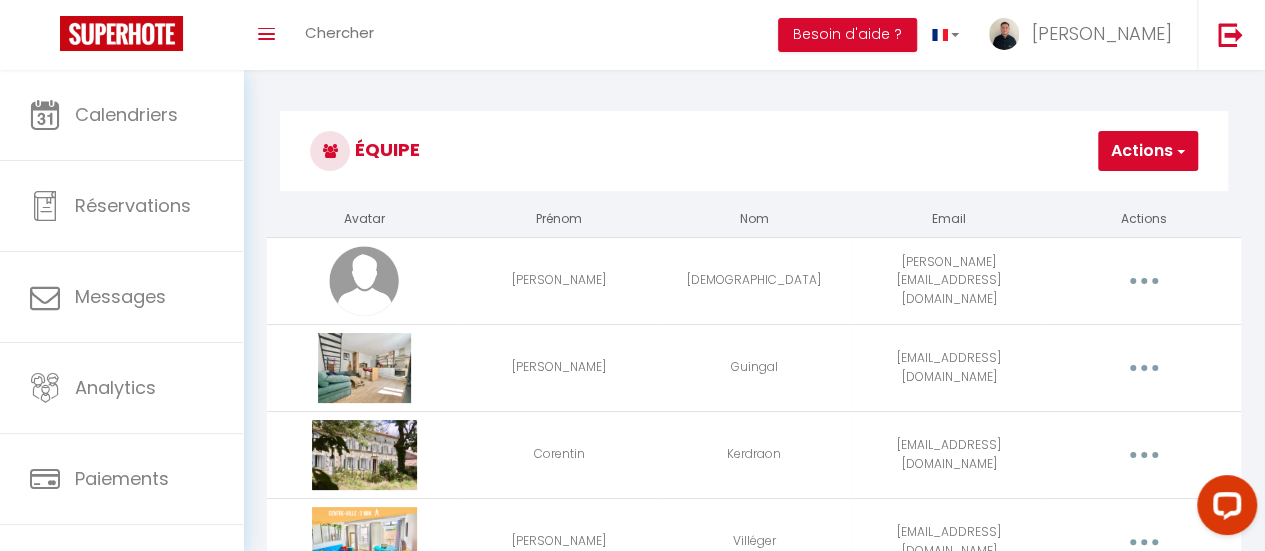 click at bounding box center (1143, 281) 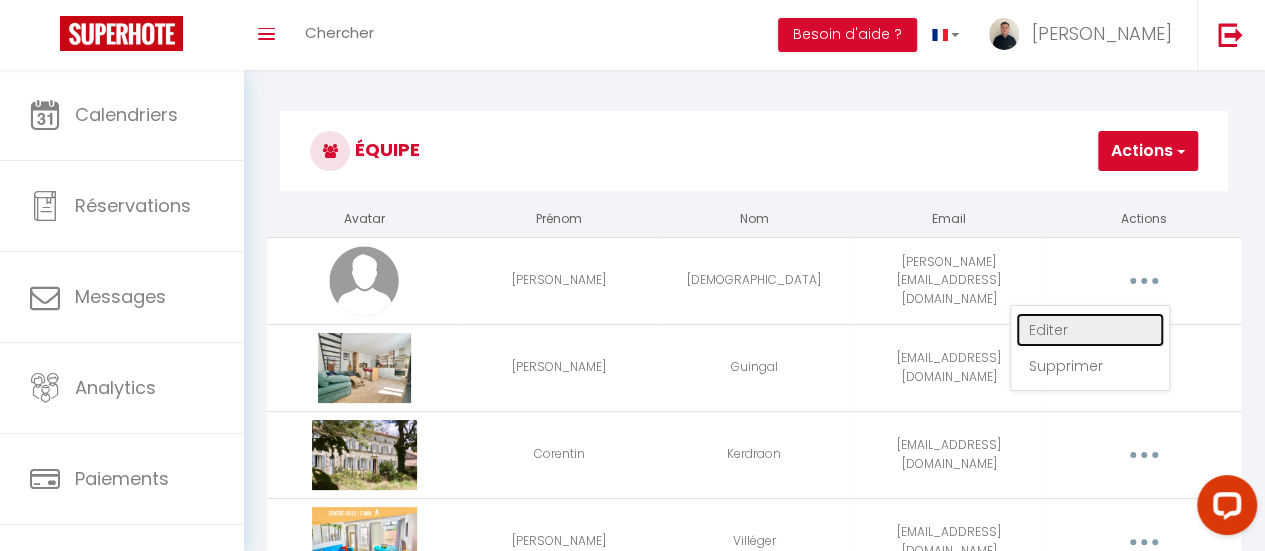 click on "Editer" at bounding box center [1090, 330] 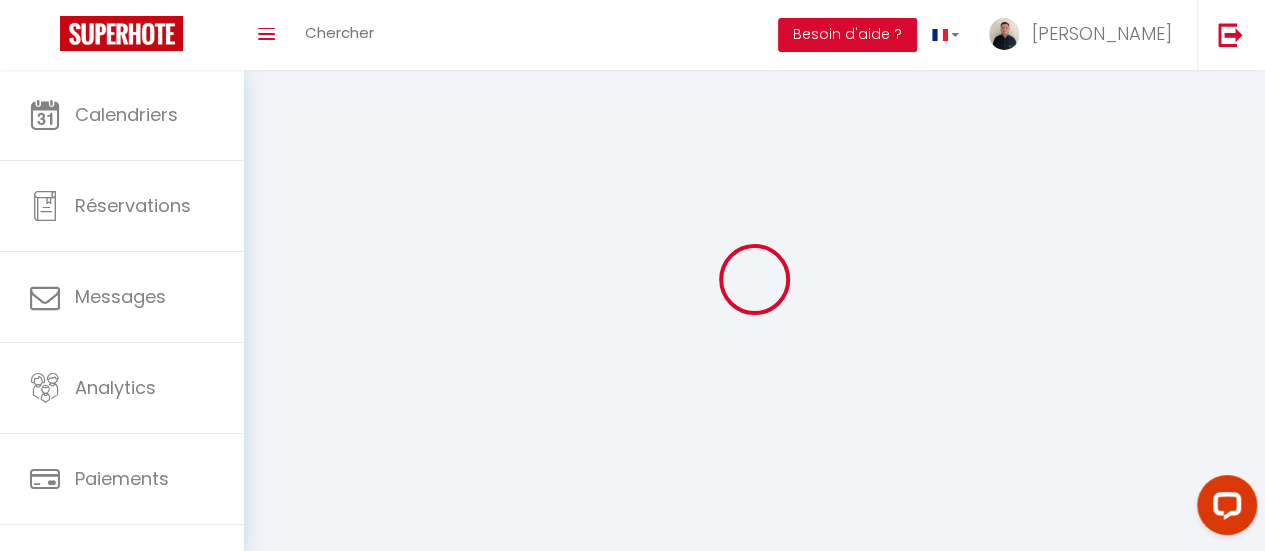 type on "[PERSON_NAME]" 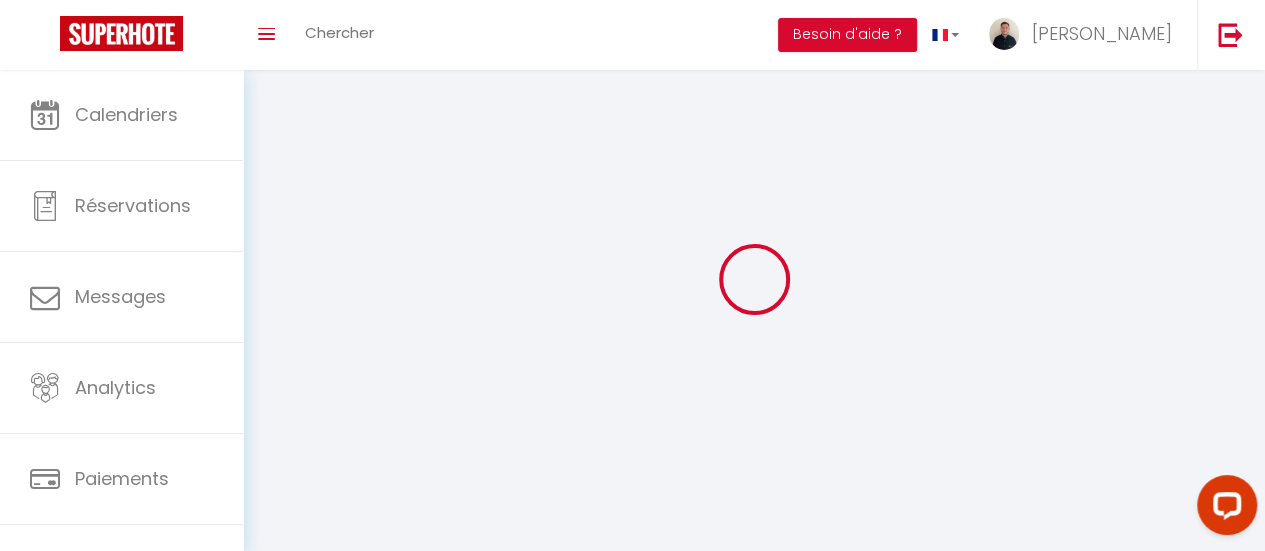 type on "[DEMOGRAPHIC_DATA]" 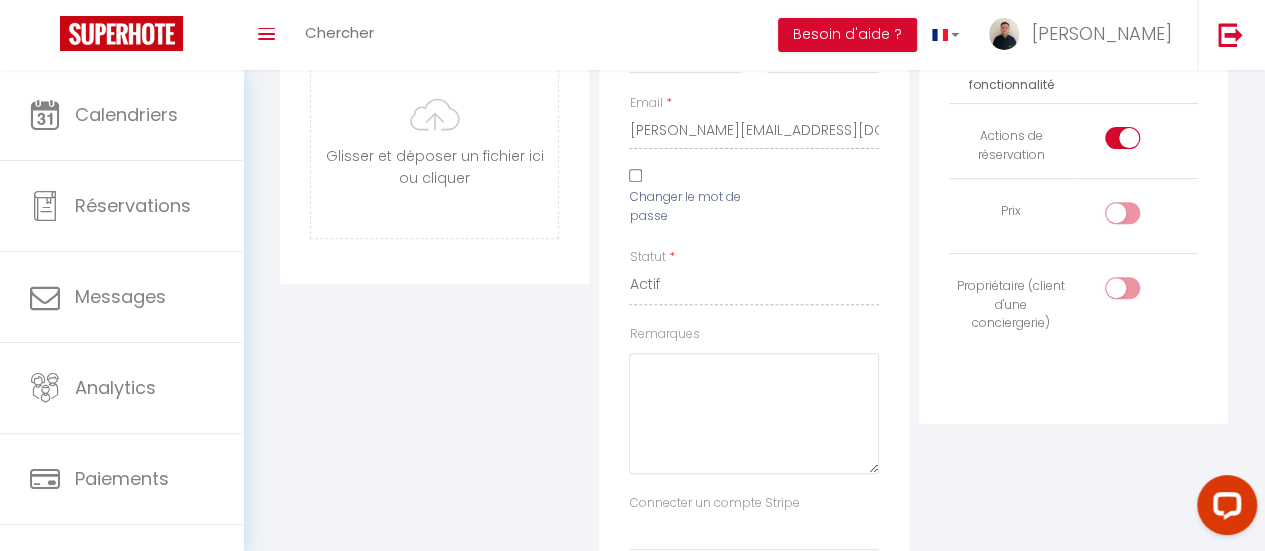 scroll, scrollTop: 0, scrollLeft: 0, axis: both 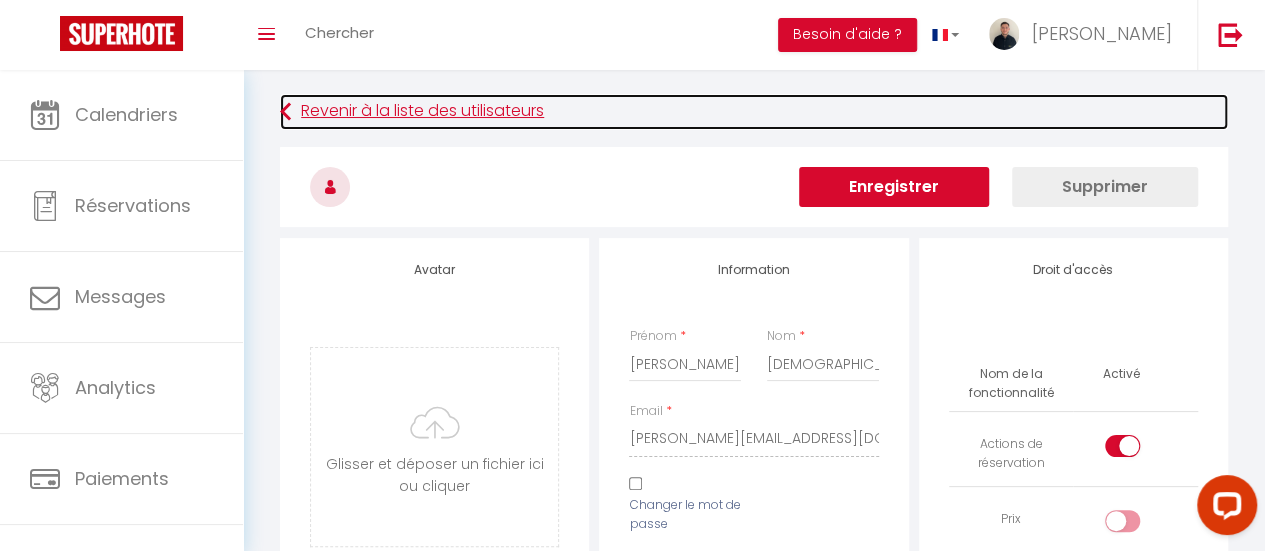 click on "Revenir à la liste des utilisateurs" at bounding box center (754, 112) 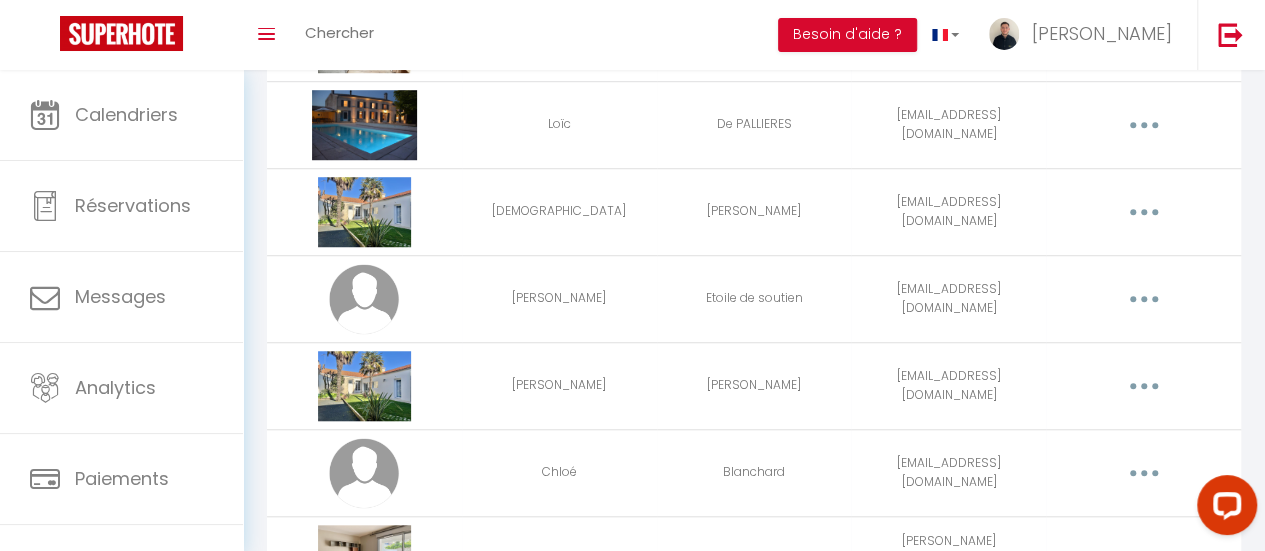scroll, scrollTop: 682, scrollLeft: 0, axis: vertical 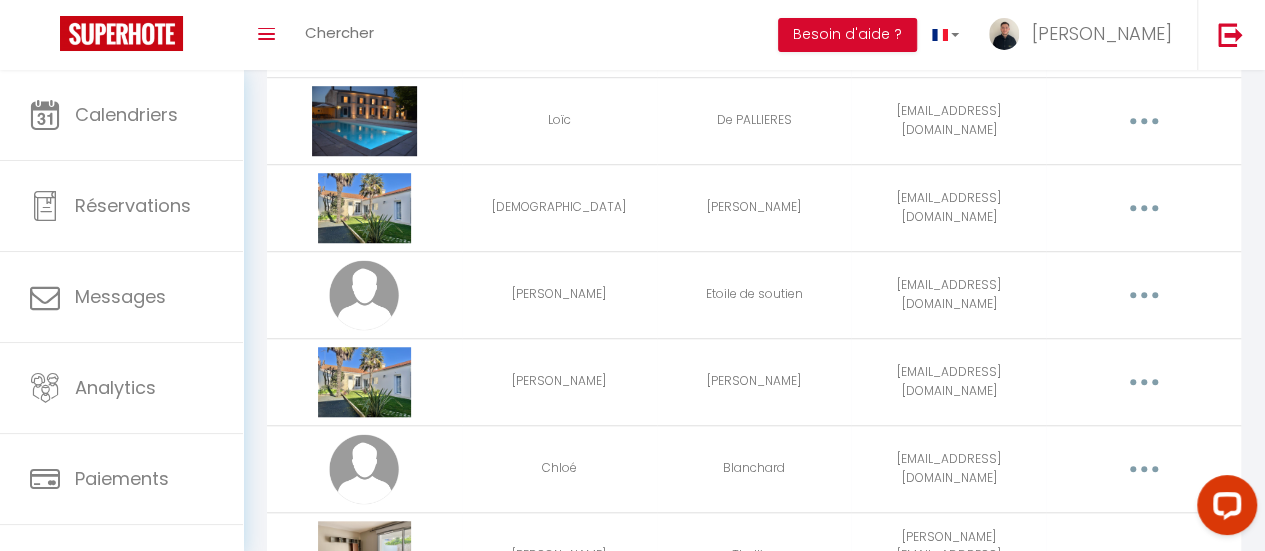 click at bounding box center [1143, 295] 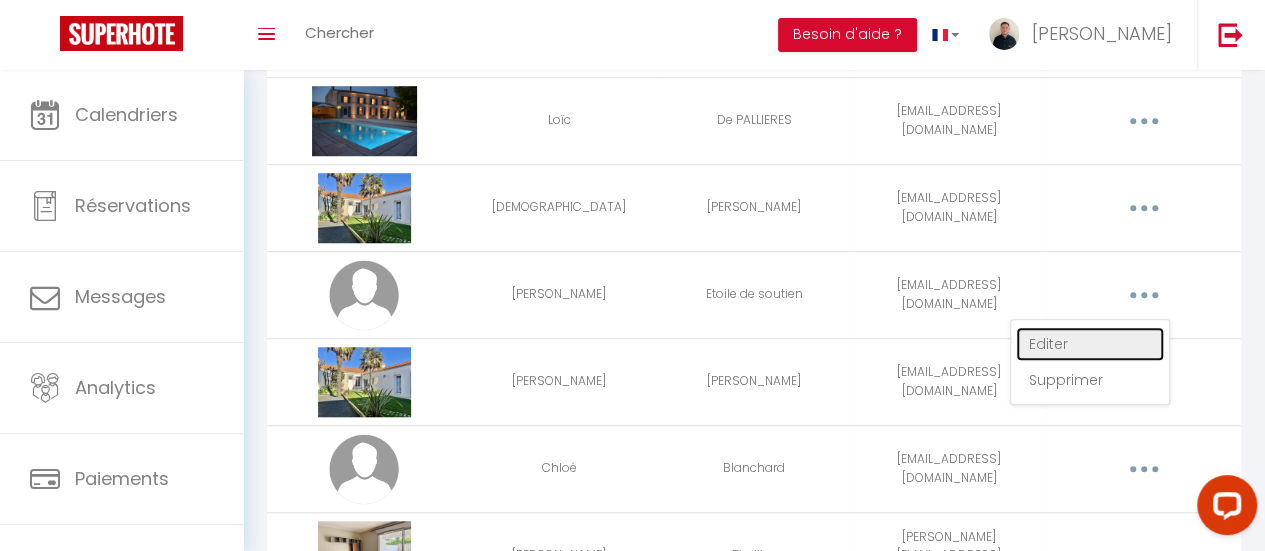 click on "Editer" at bounding box center [1090, 344] 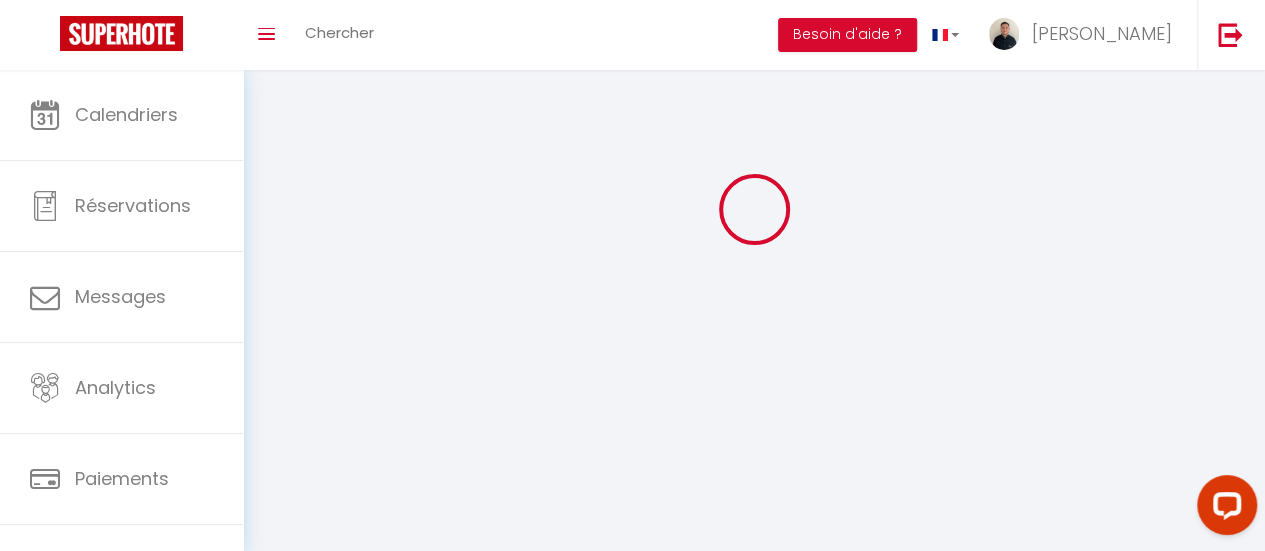 type on "[PERSON_NAME]" 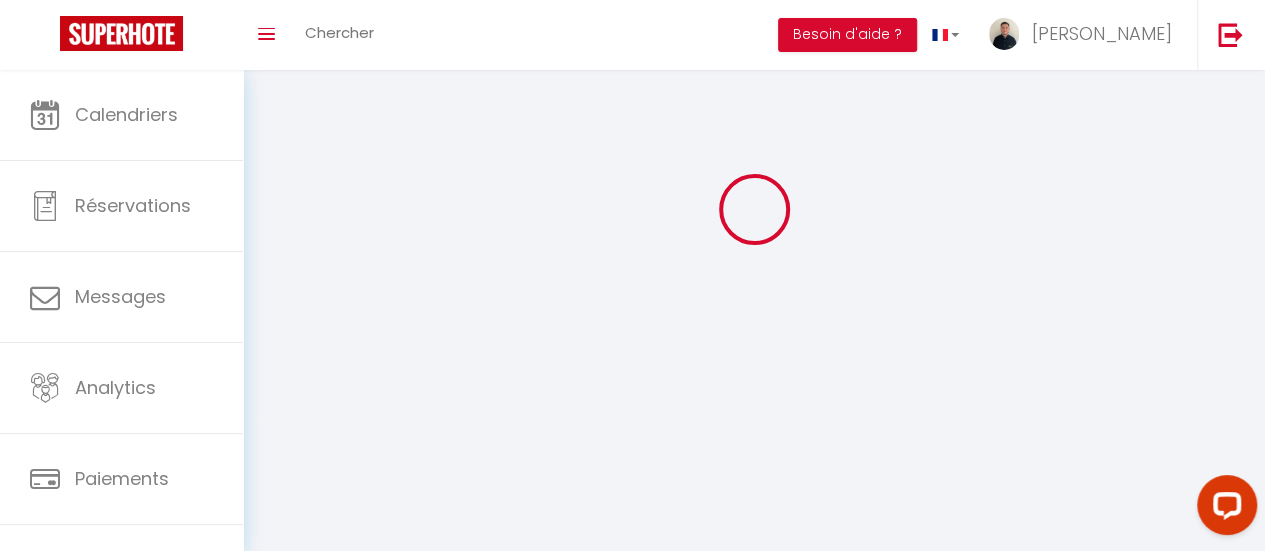 type on "Etoile de soutien" 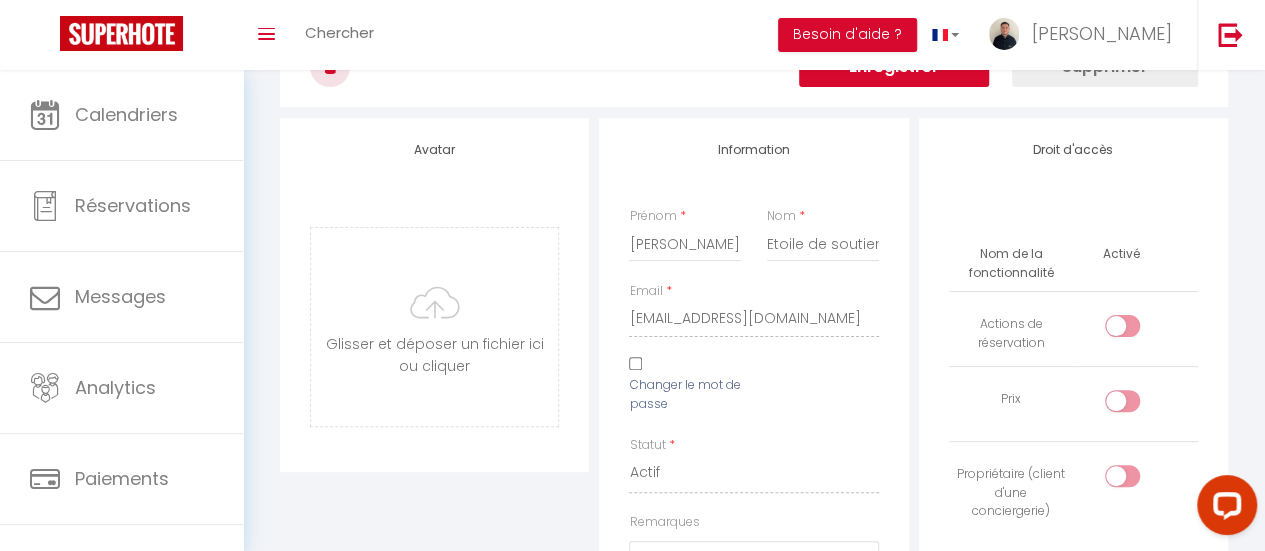 scroll, scrollTop: 0, scrollLeft: 0, axis: both 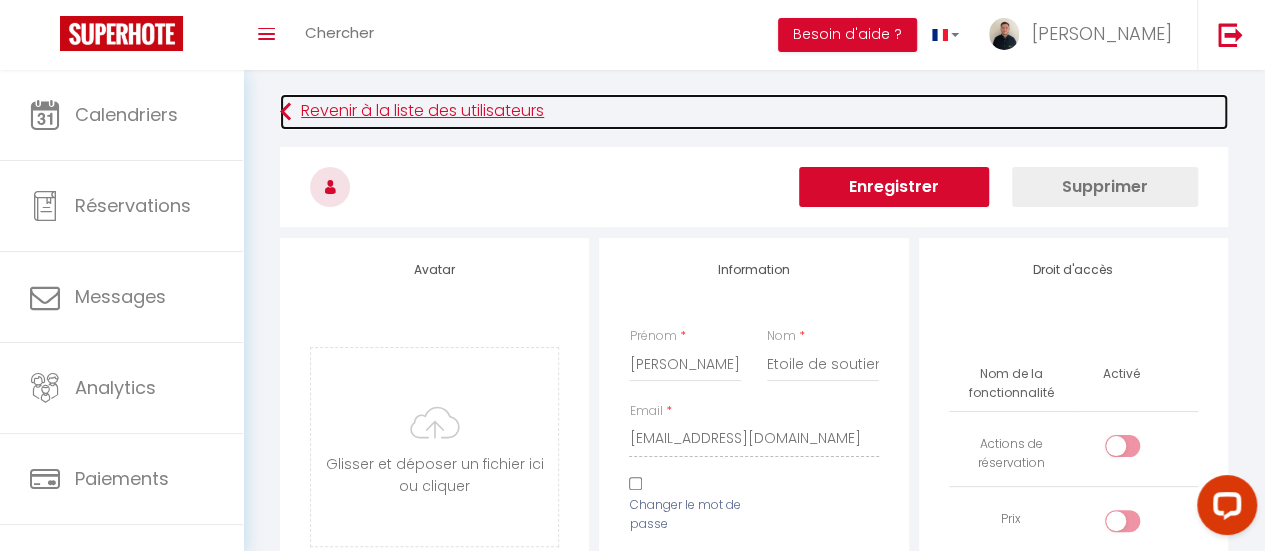 click on "Revenir à la liste des utilisateurs" at bounding box center (754, 112) 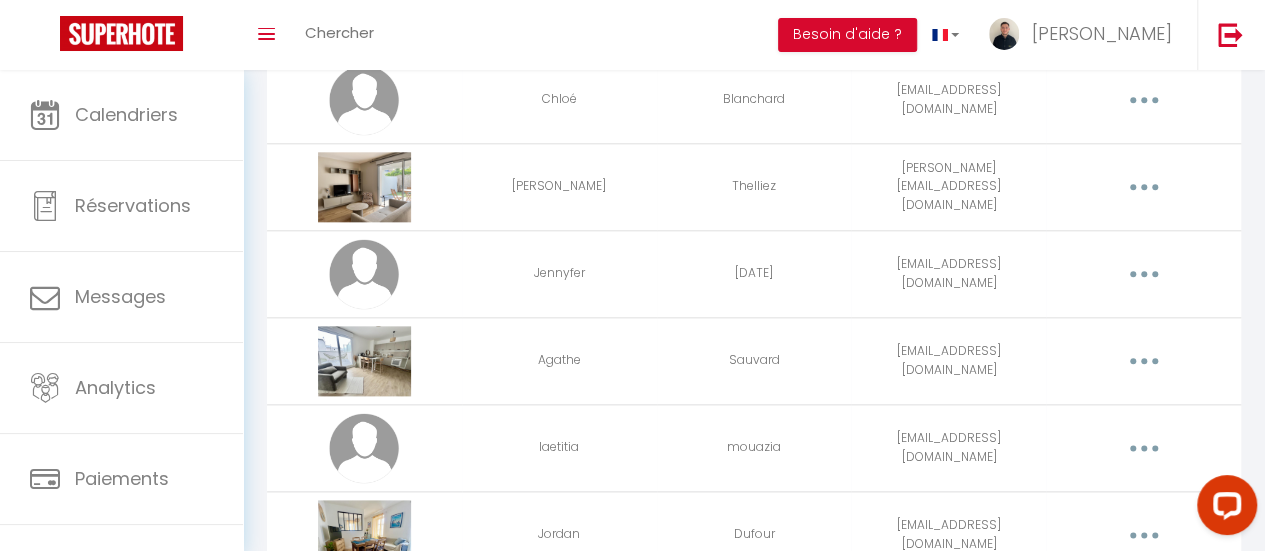 scroll, scrollTop: 1138, scrollLeft: 0, axis: vertical 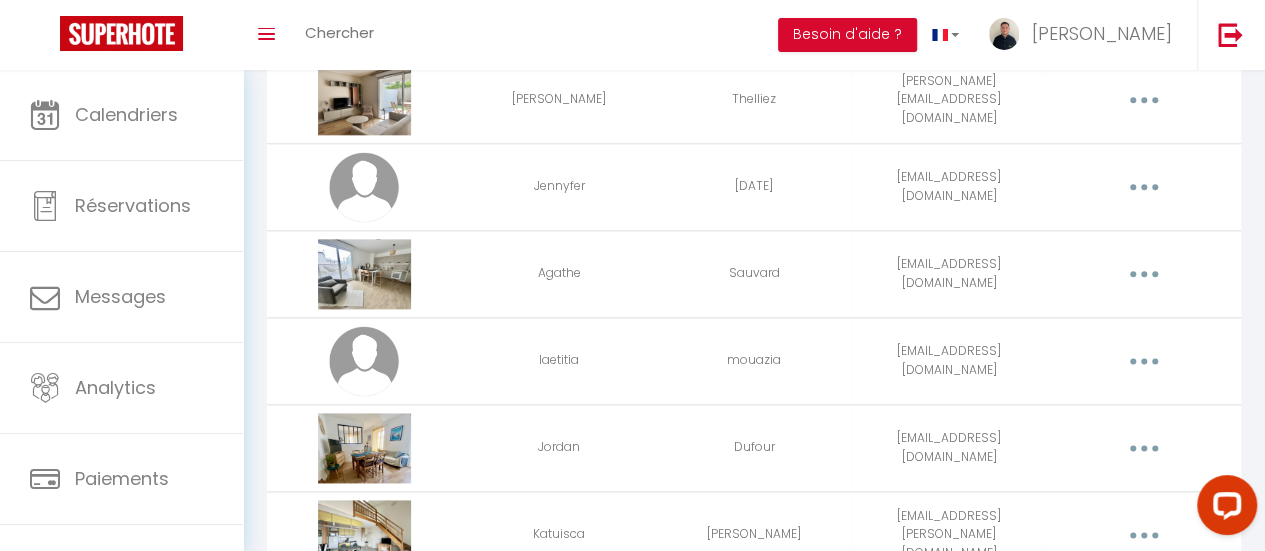 click at bounding box center (1143, 187) 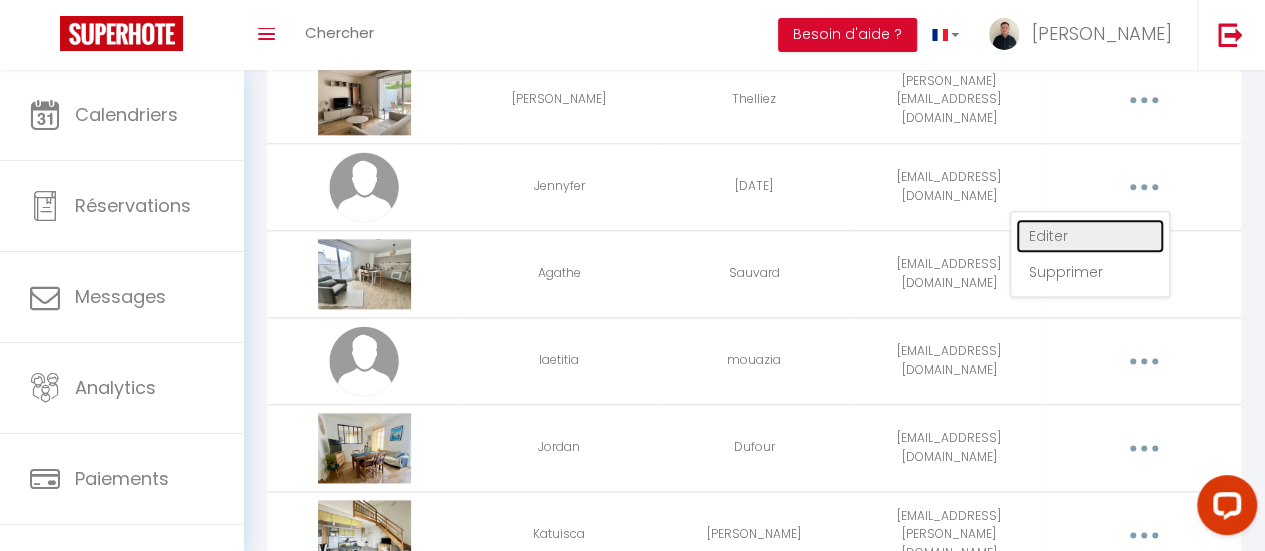click on "Editer" at bounding box center [1090, 236] 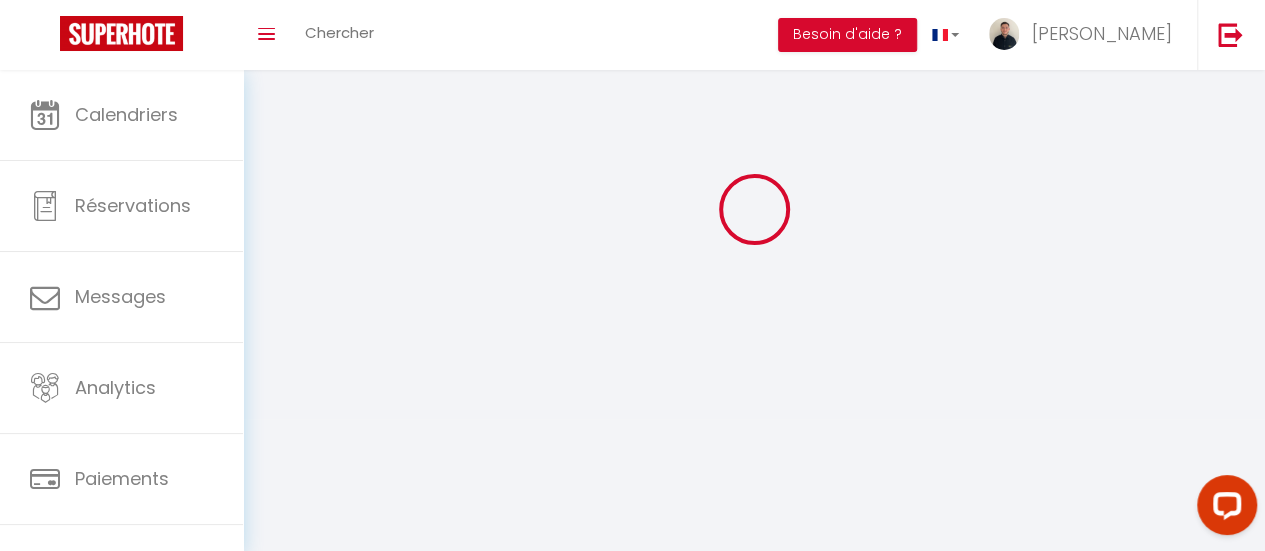 type on "Jennyfer" 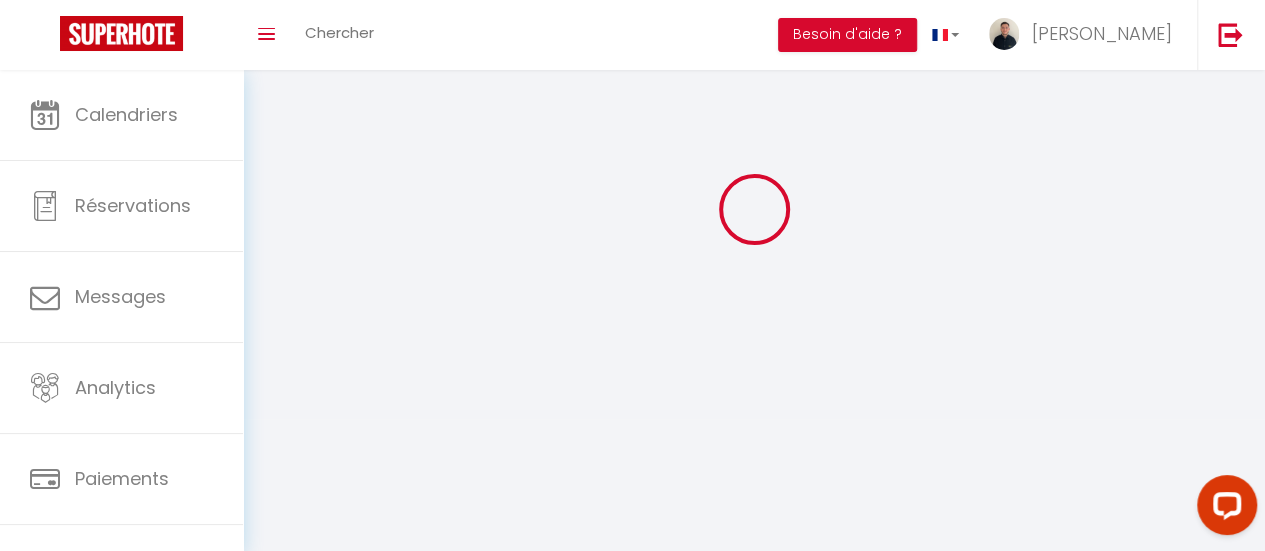 type 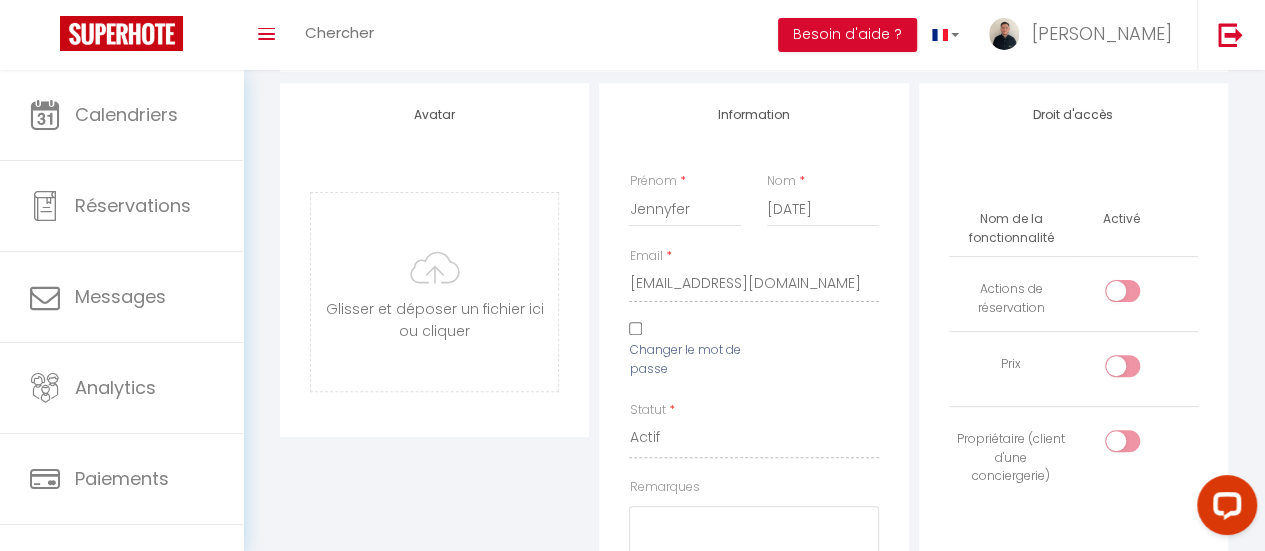 scroll, scrollTop: 0, scrollLeft: 0, axis: both 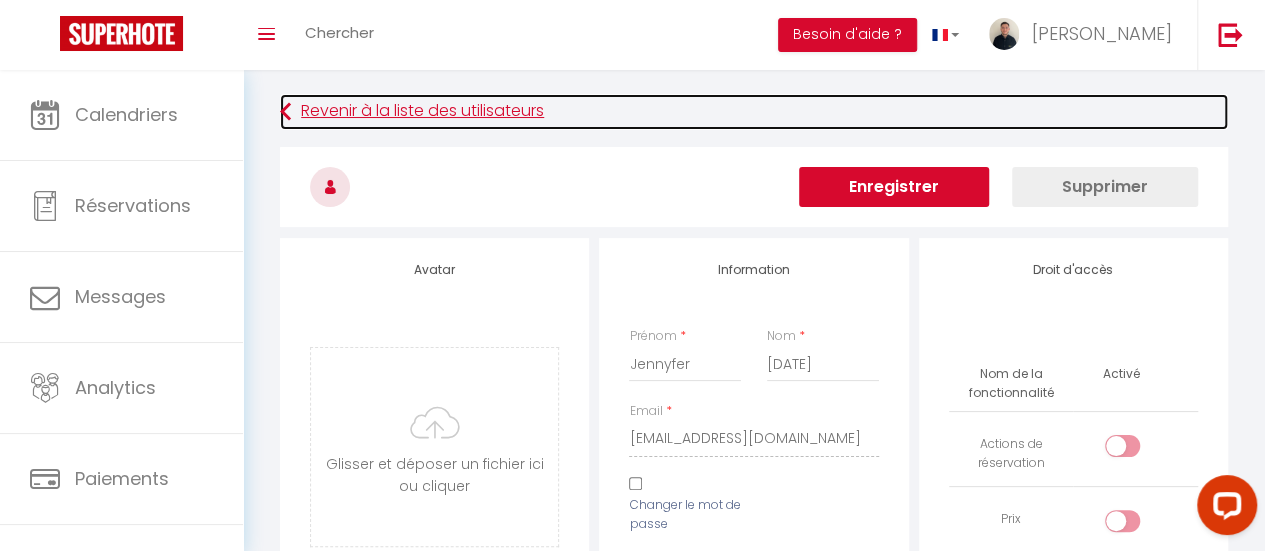 click on "Revenir à la liste des utilisateurs" at bounding box center [754, 112] 